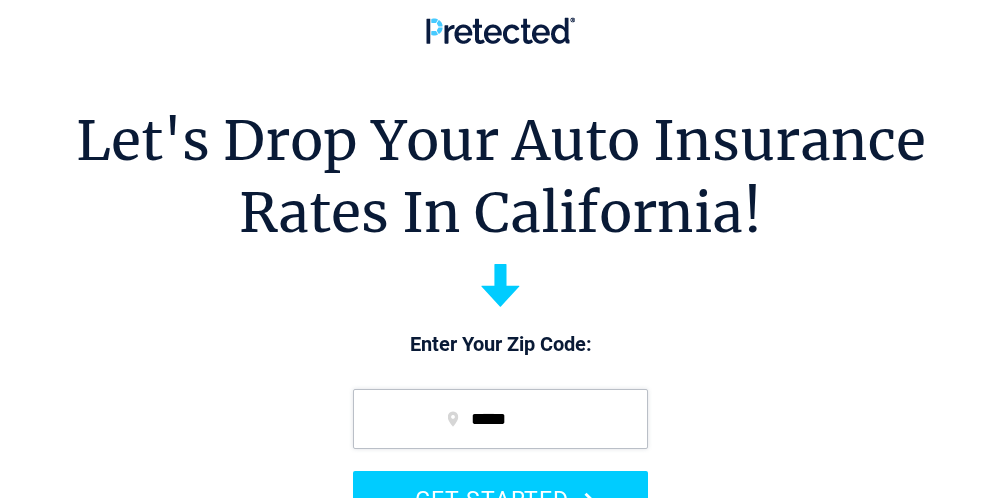 scroll, scrollTop: 0, scrollLeft: 0, axis: both 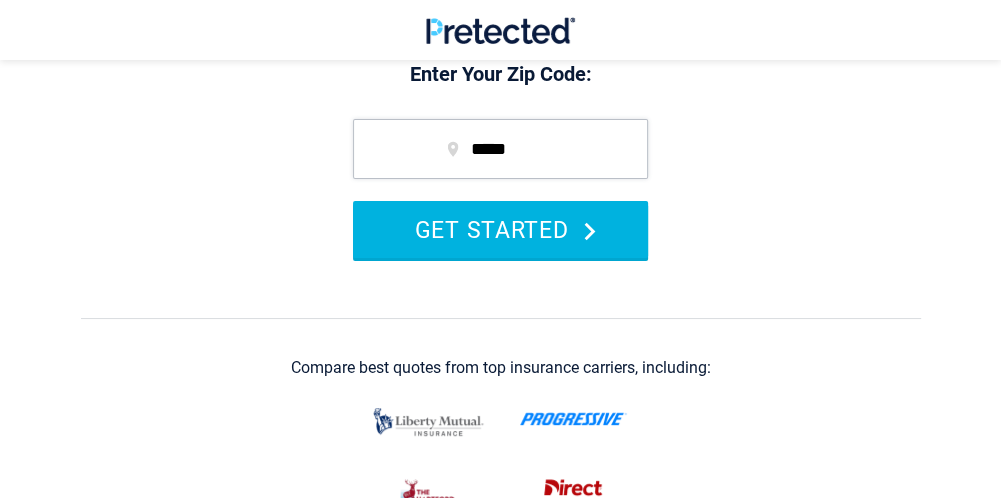 click on "GET STARTED" at bounding box center (500, 229) 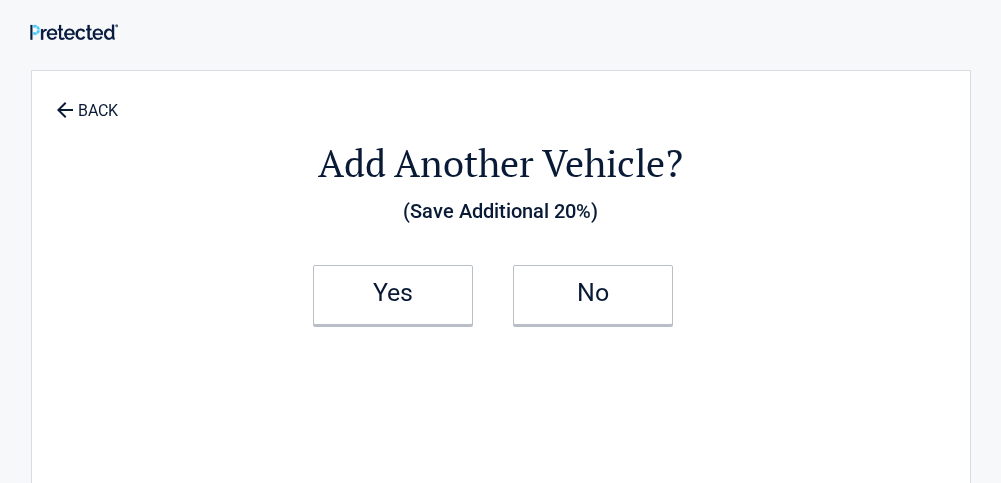 select on "**********" 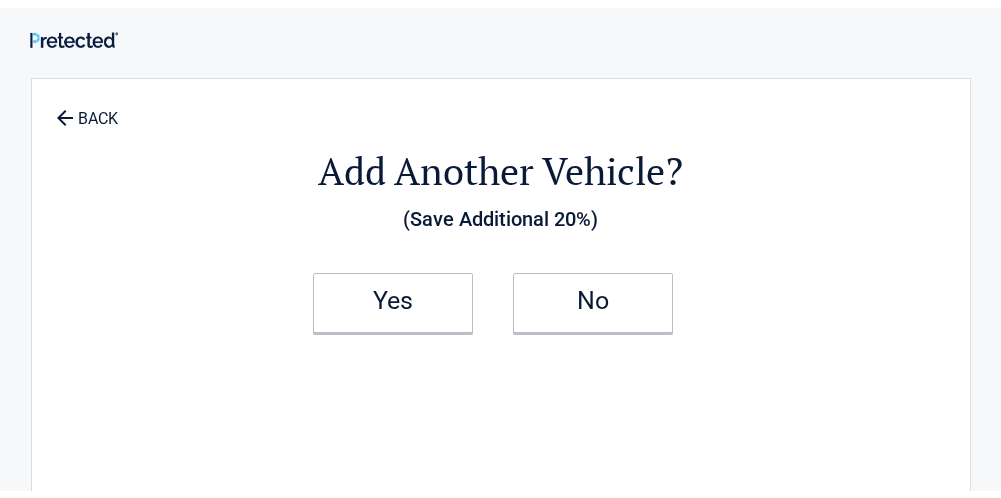 scroll, scrollTop: 0, scrollLeft: 0, axis: both 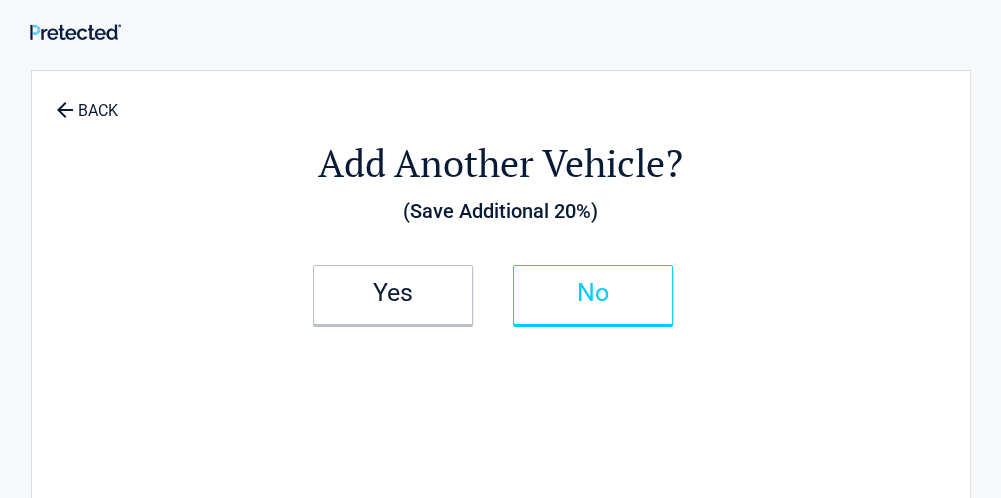 click on "No" at bounding box center (593, 293) 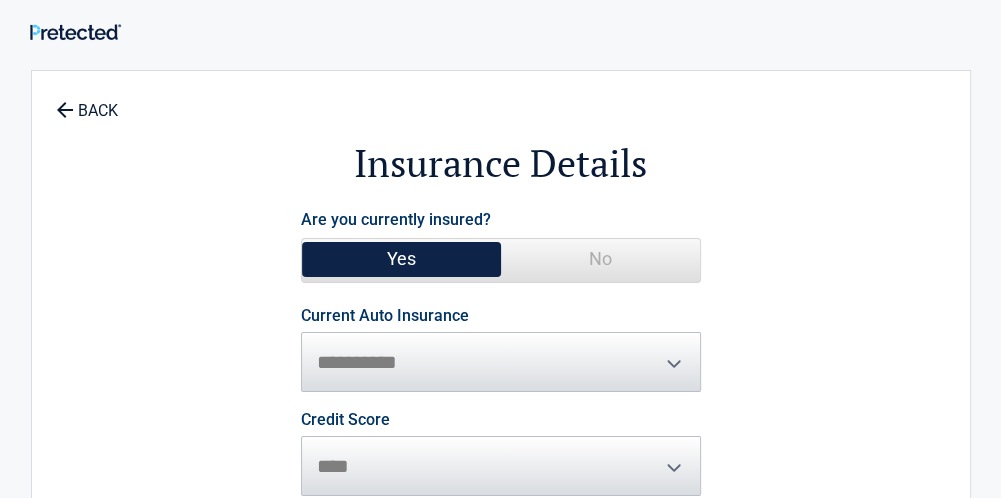 click on "**********" at bounding box center [501, 350] 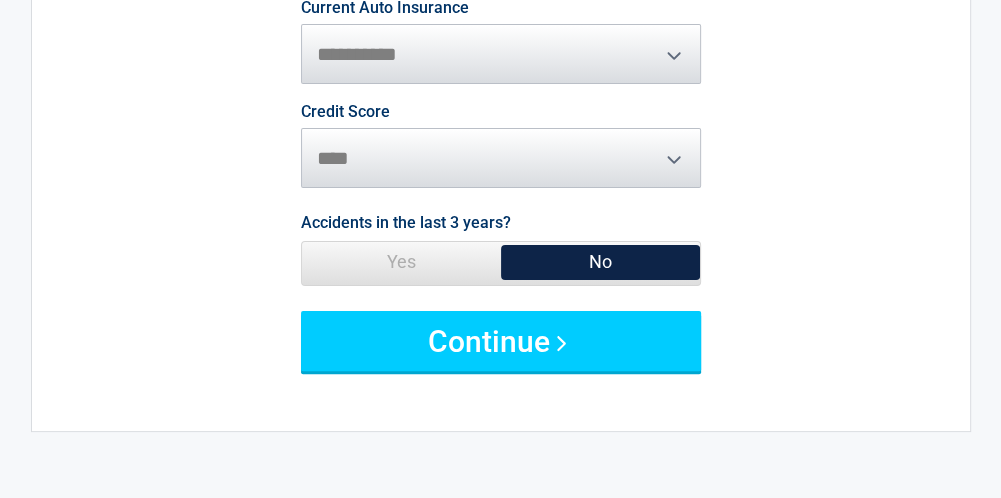 scroll, scrollTop: 325, scrollLeft: 0, axis: vertical 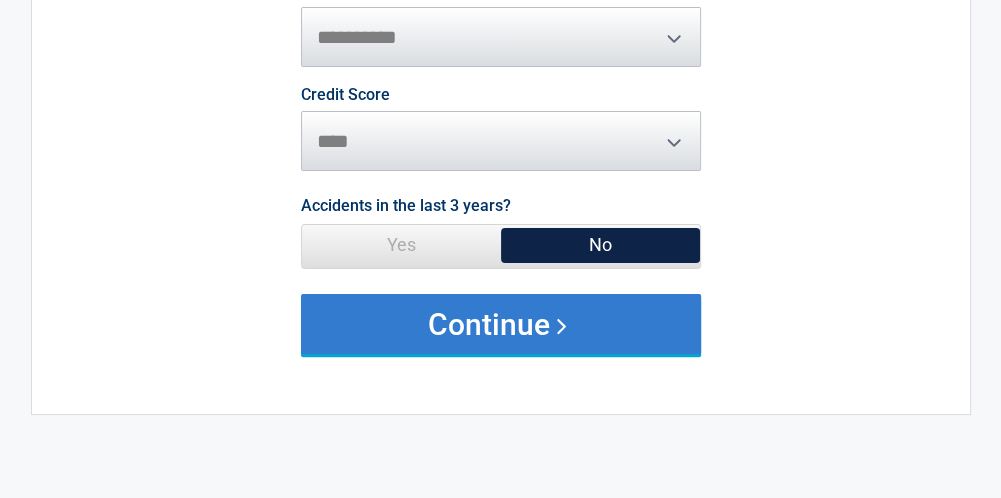 click on "Continue" at bounding box center (501, 324) 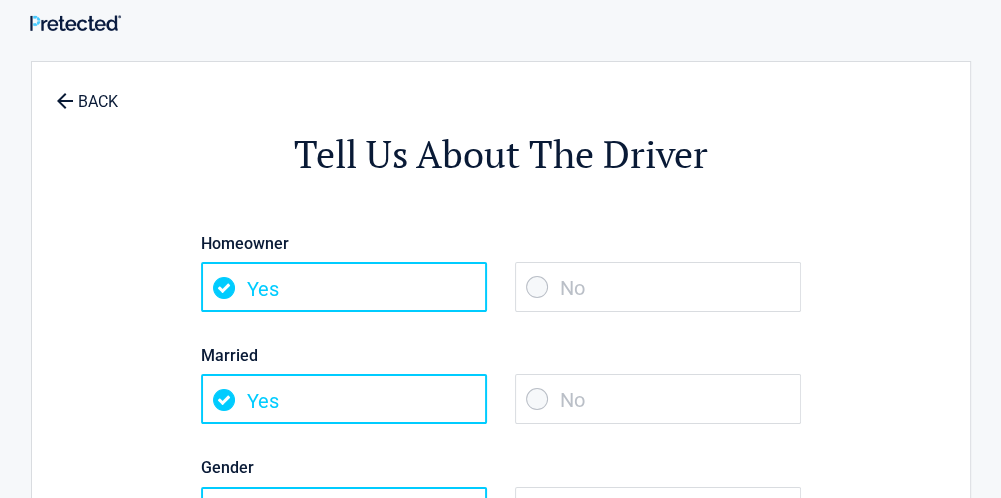 scroll, scrollTop: 0, scrollLeft: 0, axis: both 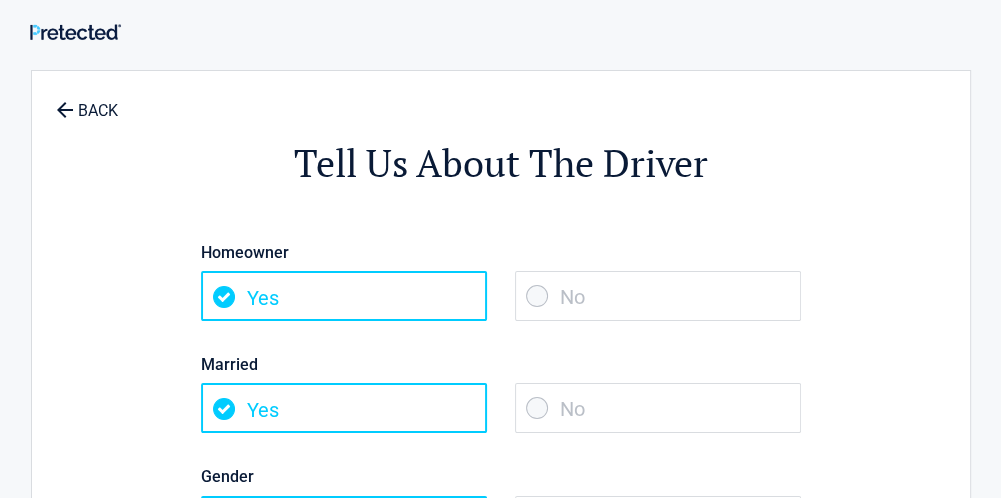 click on "No" at bounding box center (658, 408) 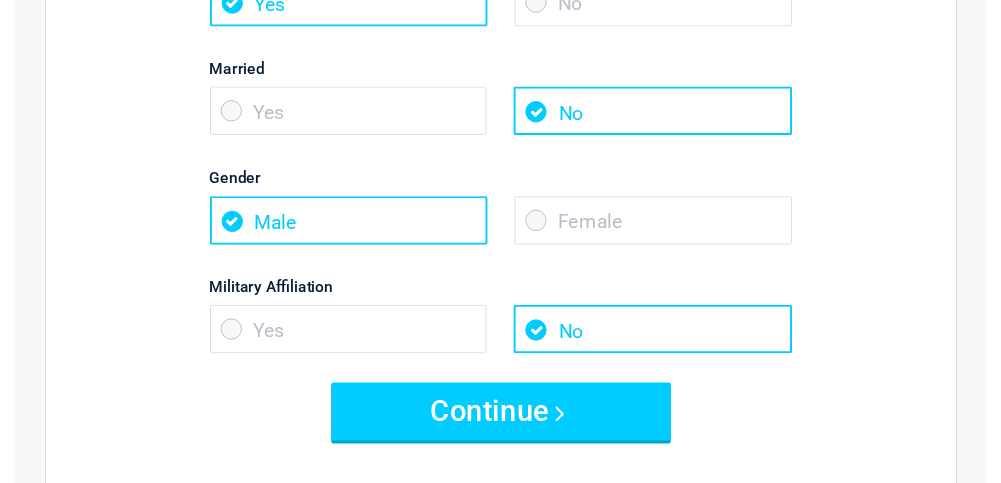 scroll, scrollTop: 308, scrollLeft: 0, axis: vertical 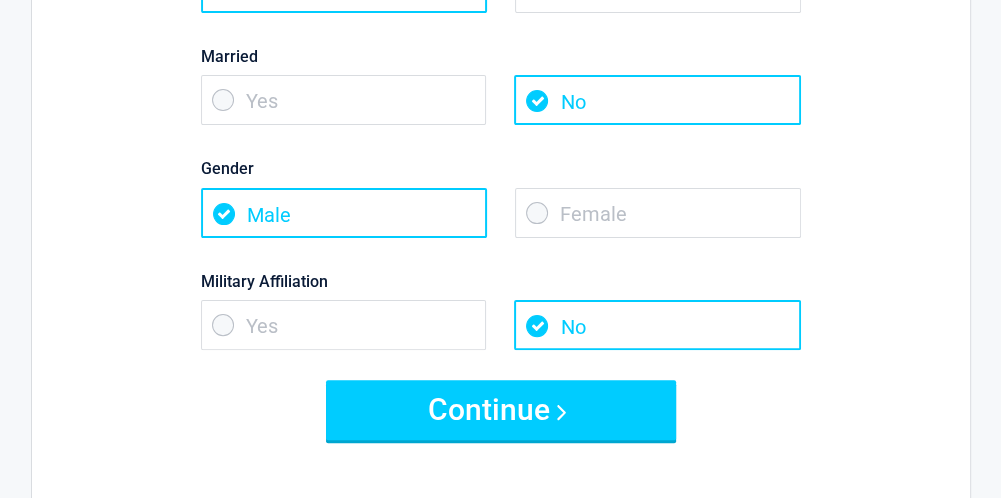 click on "Yes" at bounding box center (344, 325) 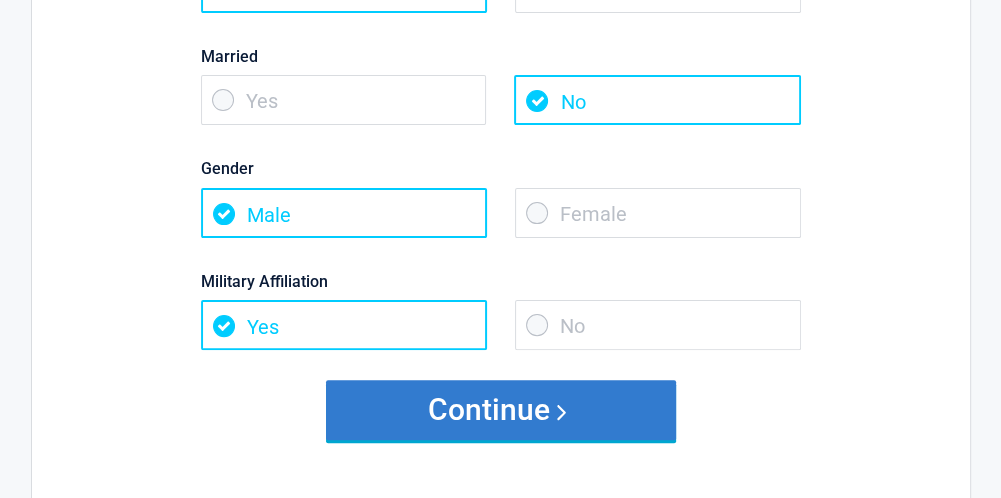 click on "Continue" at bounding box center [501, 410] 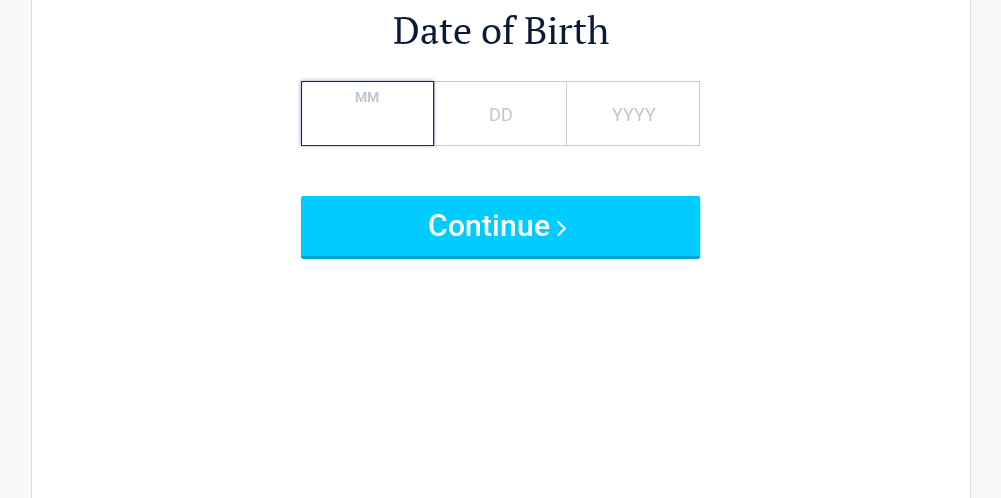 scroll, scrollTop: 0, scrollLeft: 0, axis: both 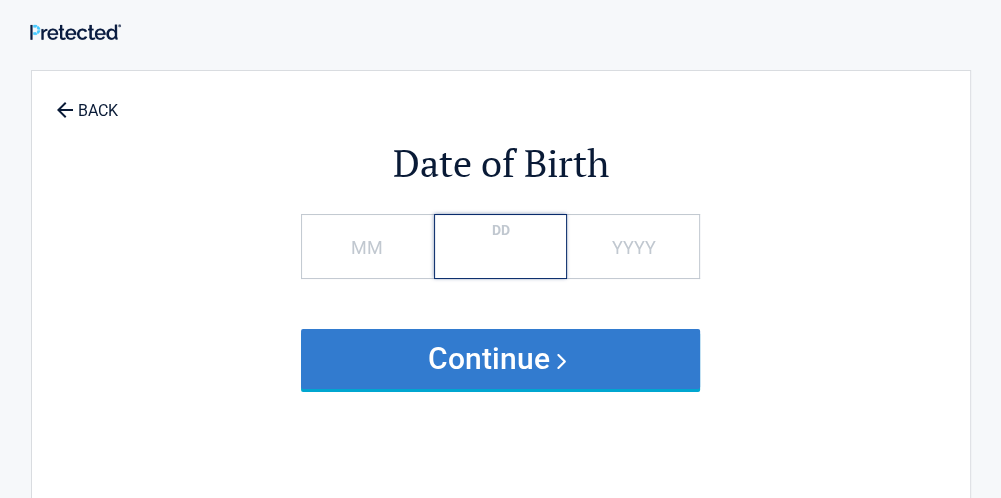 type on "*" 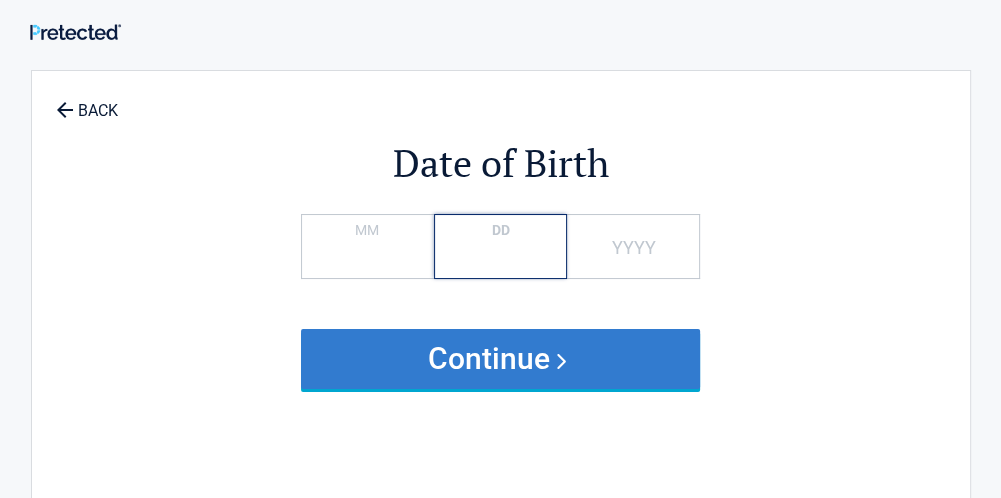 type on "**" 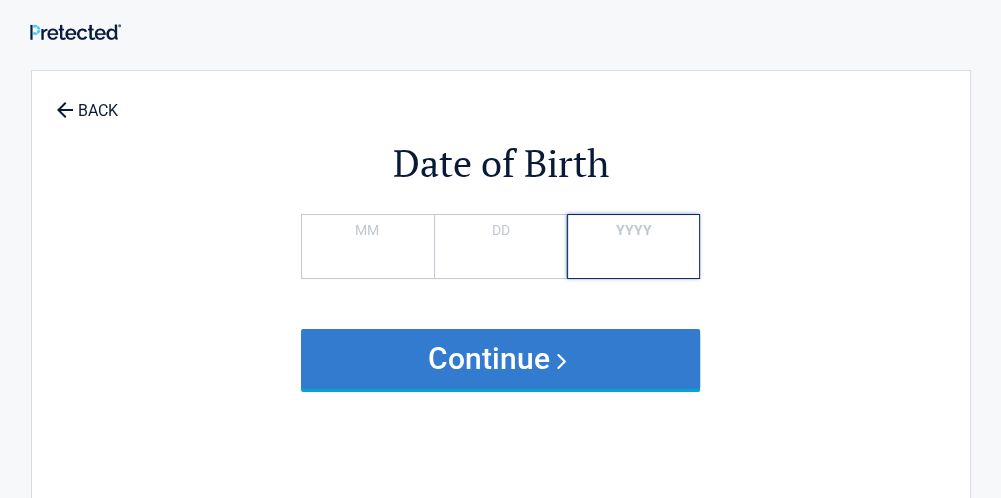type on "****" 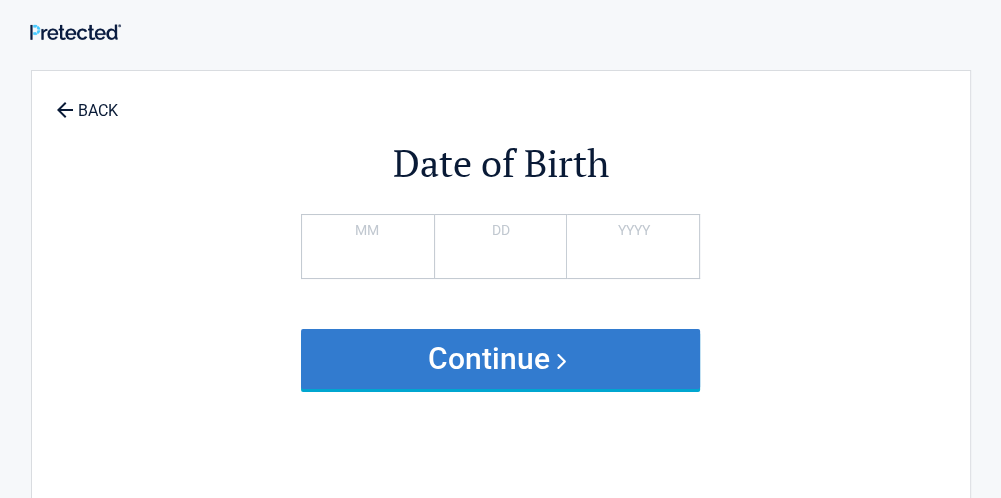 click on "Continue" at bounding box center (501, 359) 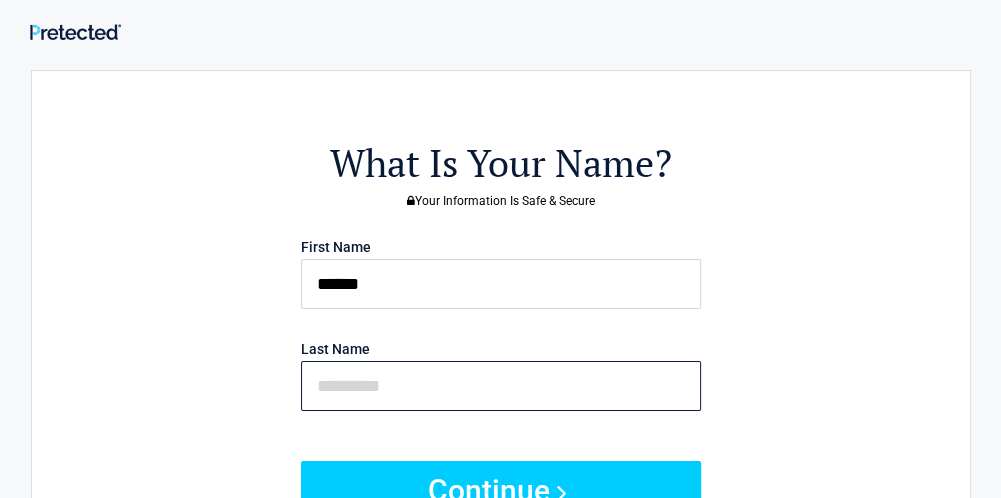 click at bounding box center (501, 386) 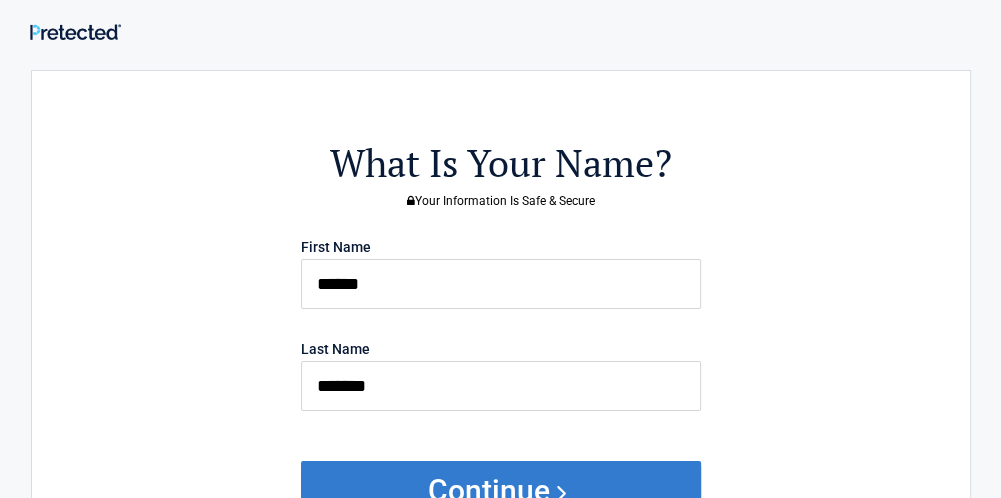 click on "Continue" at bounding box center [501, 491] 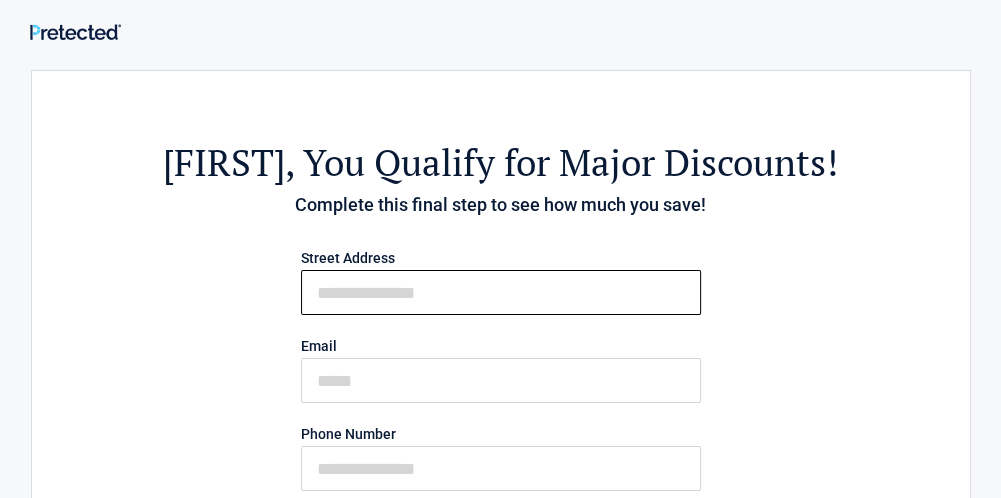 click on "First Name" at bounding box center (501, 292) 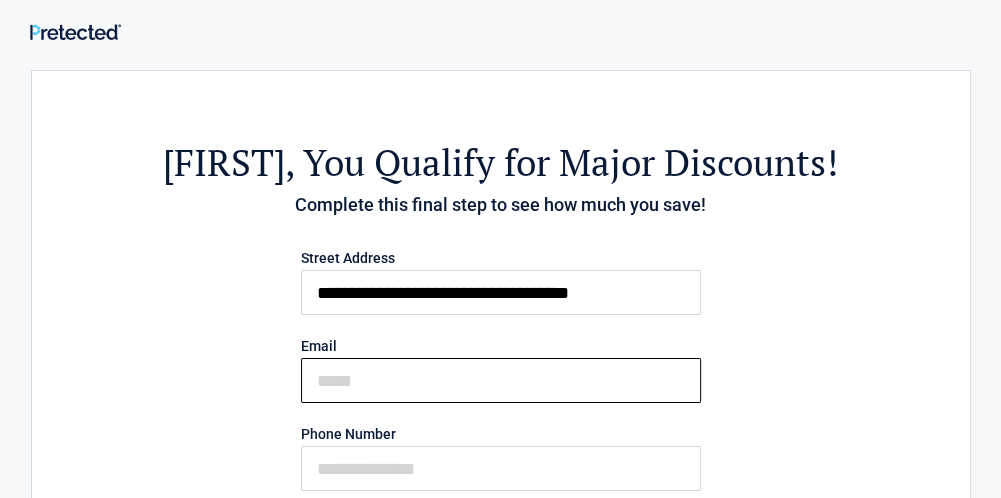 type on "**********" 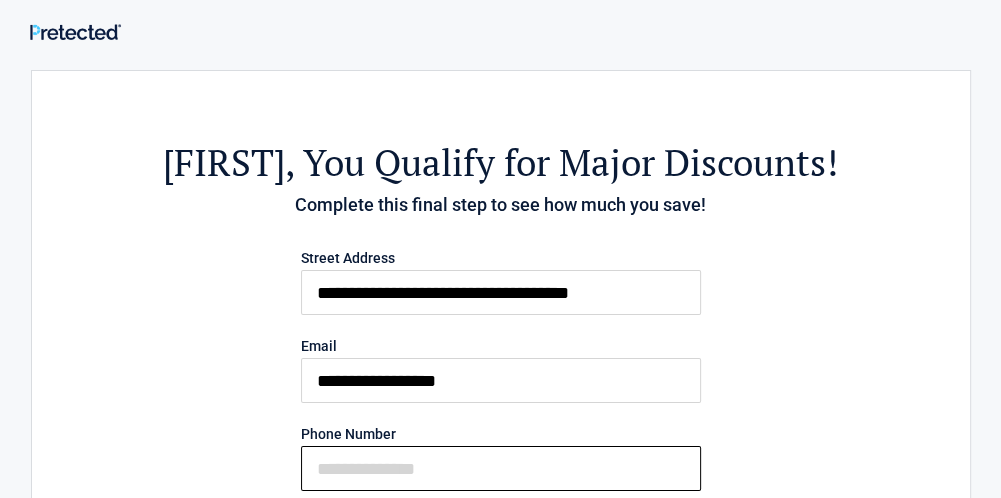 type on "**********" 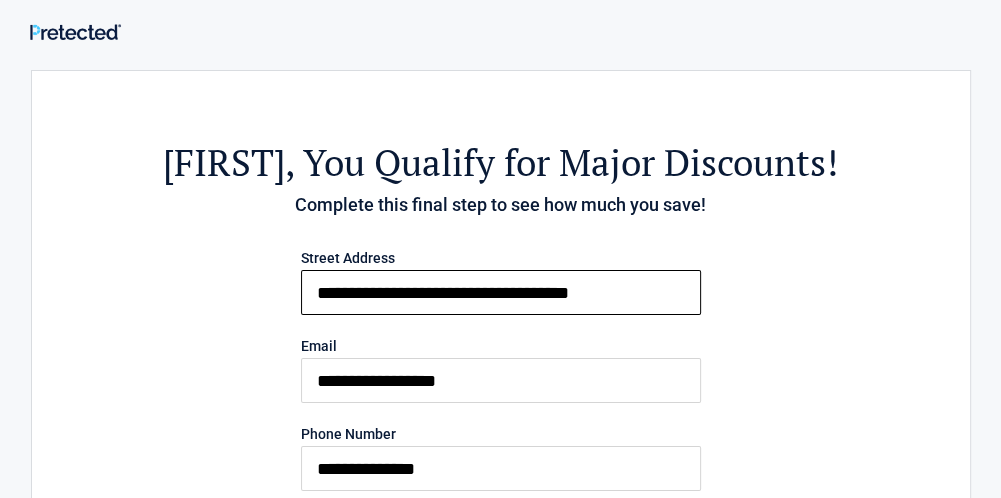 type on "**********" 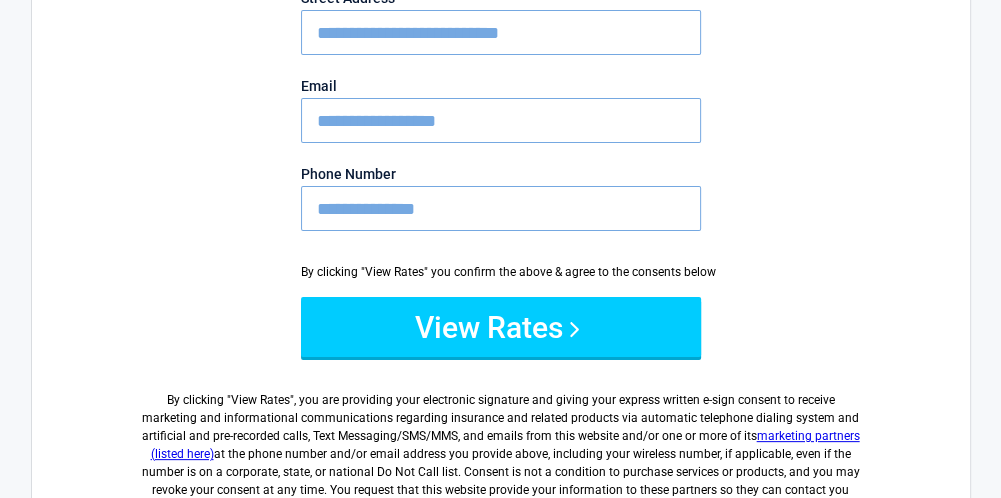 scroll, scrollTop: 287, scrollLeft: 0, axis: vertical 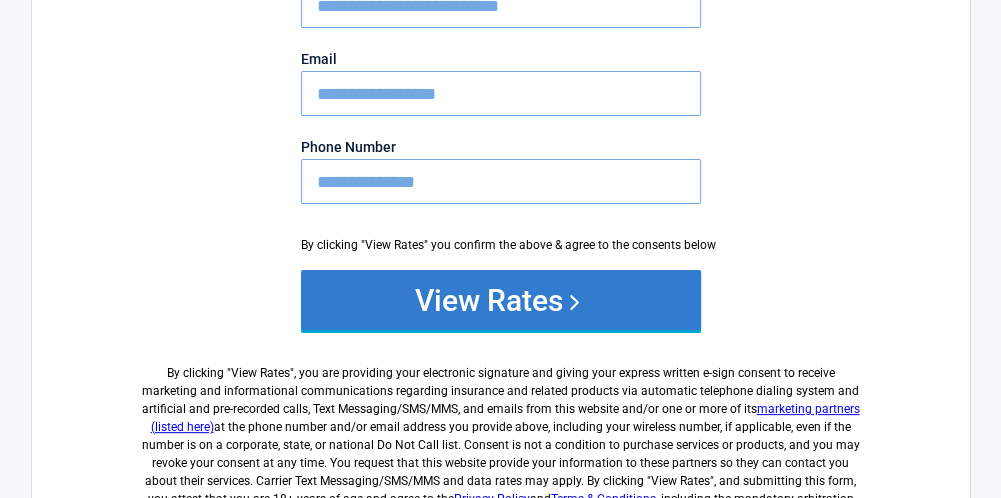 click on "View Rates" at bounding box center [501, 300] 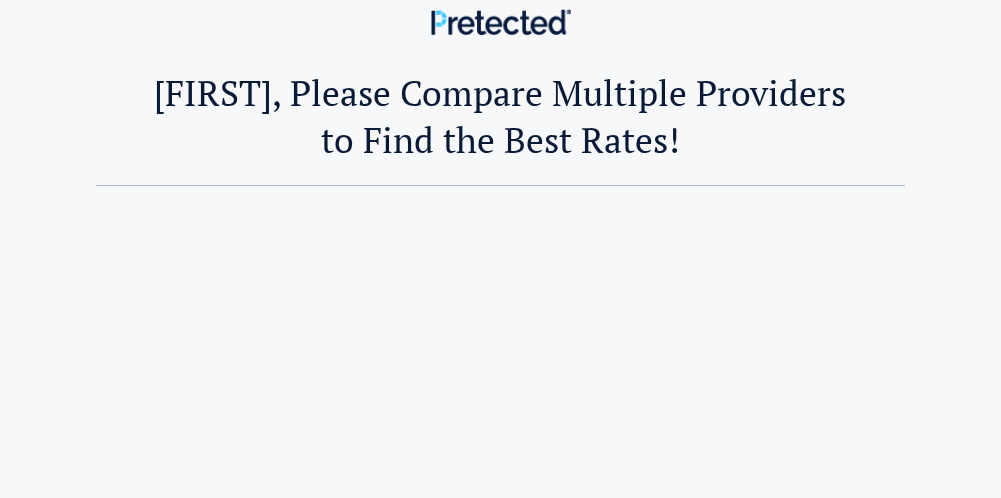 scroll, scrollTop: 0, scrollLeft: 0, axis: both 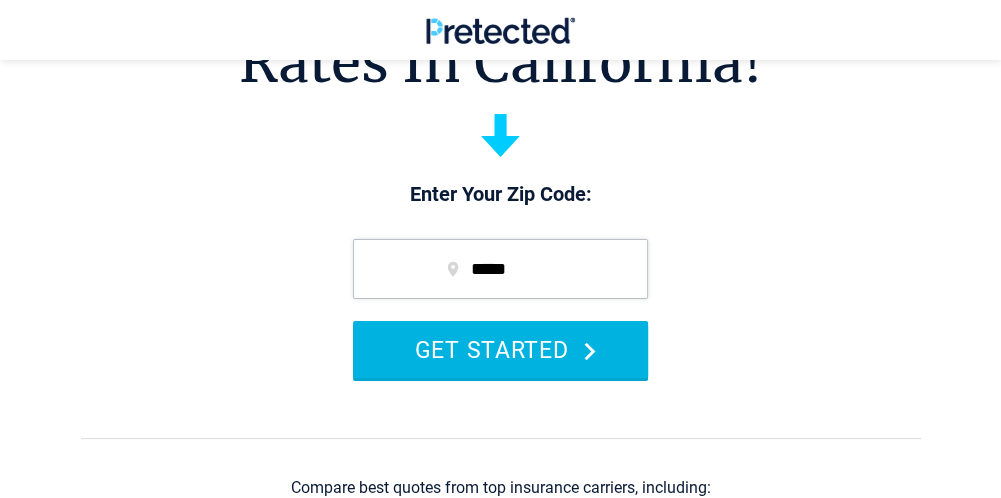 click on "GET STARTED" at bounding box center [500, 349] 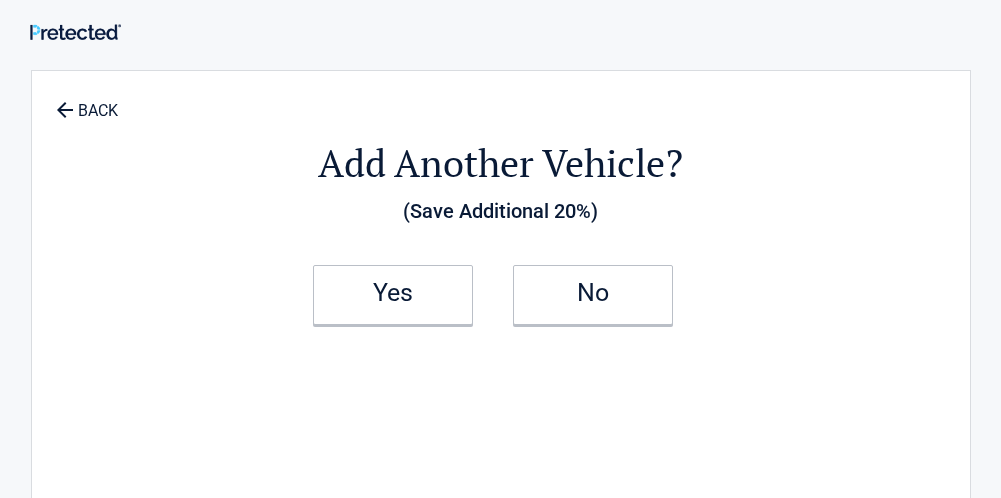 scroll, scrollTop: 0, scrollLeft: 0, axis: both 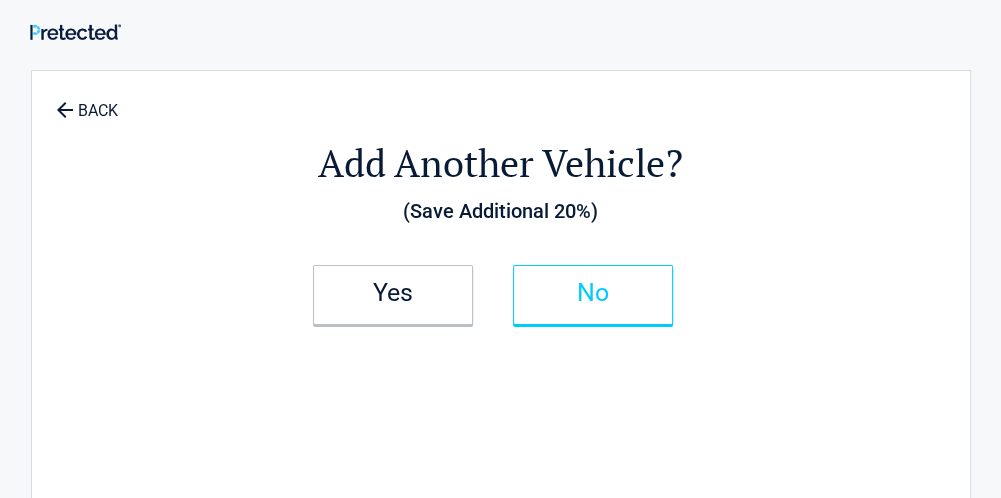 click on "No" at bounding box center (593, 293) 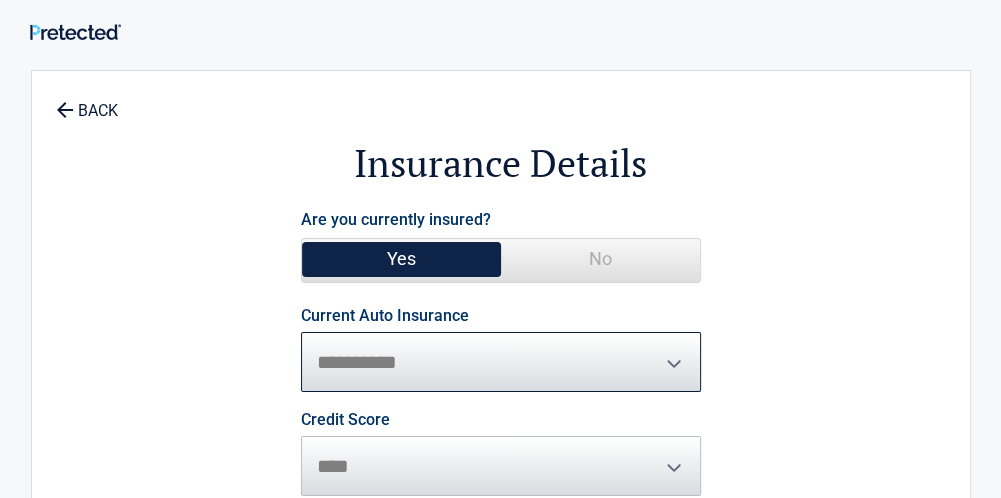 click on "**********" at bounding box center (501, 362) 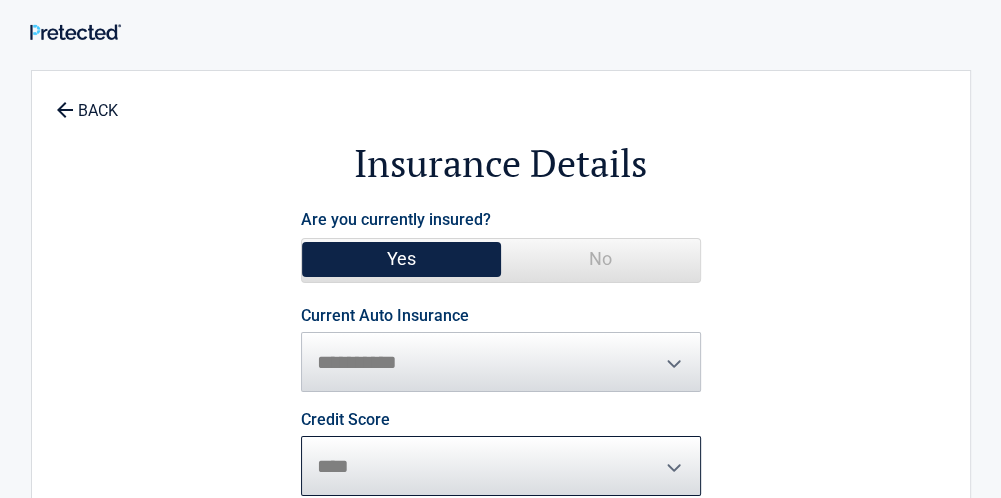 click on "*********
****
*******
****" at bounding box center [501, 466] 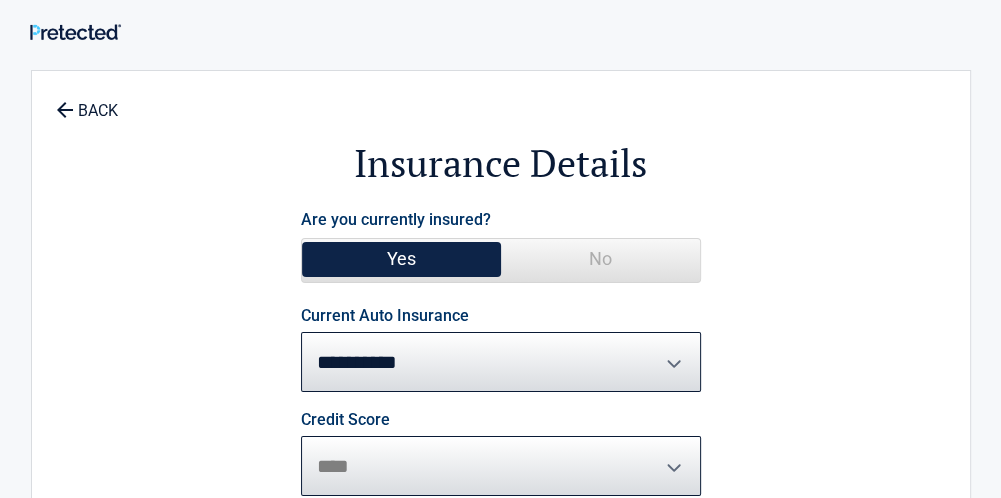 click on "*********
****
*******
****" at bounding box center [501, 466] 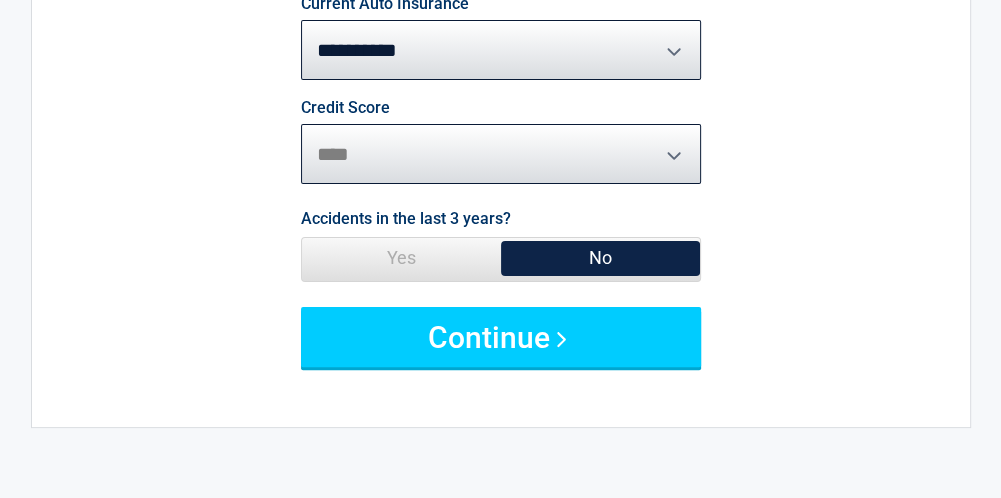 scroll, scrollTop: 318, scrollLeft: 0, axis: vertical 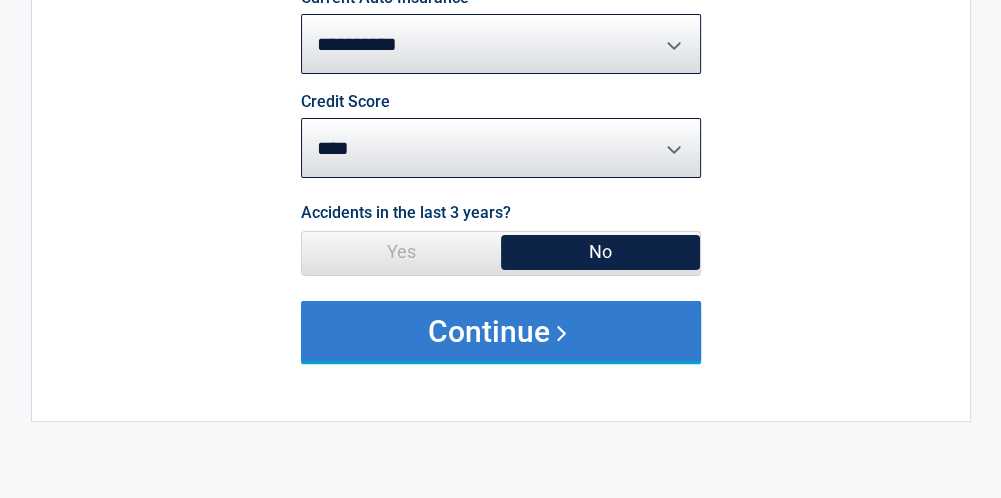 click on "Continue" at bounding box center (501, 331) 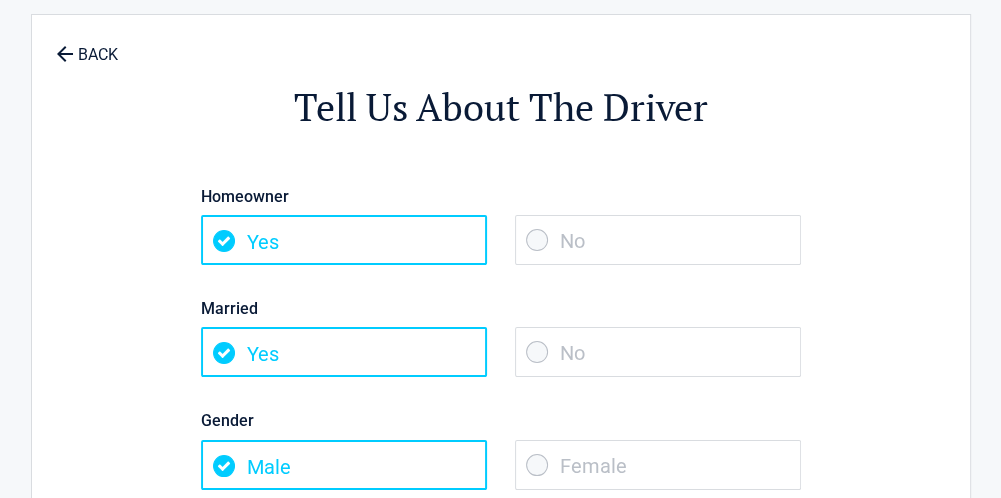 scroll, scrollTop: 0, scrollLeft: 0, axis: both 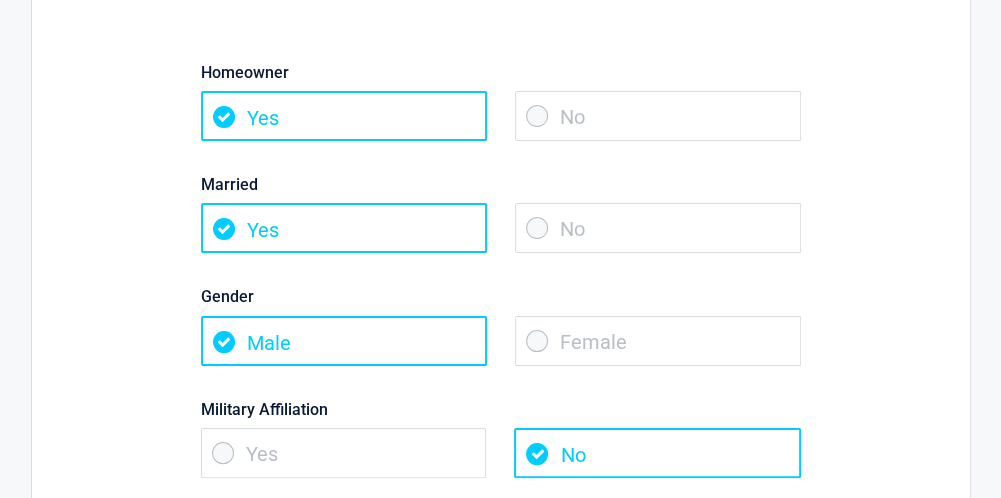 click on "No" at bounding box center (658, 228) 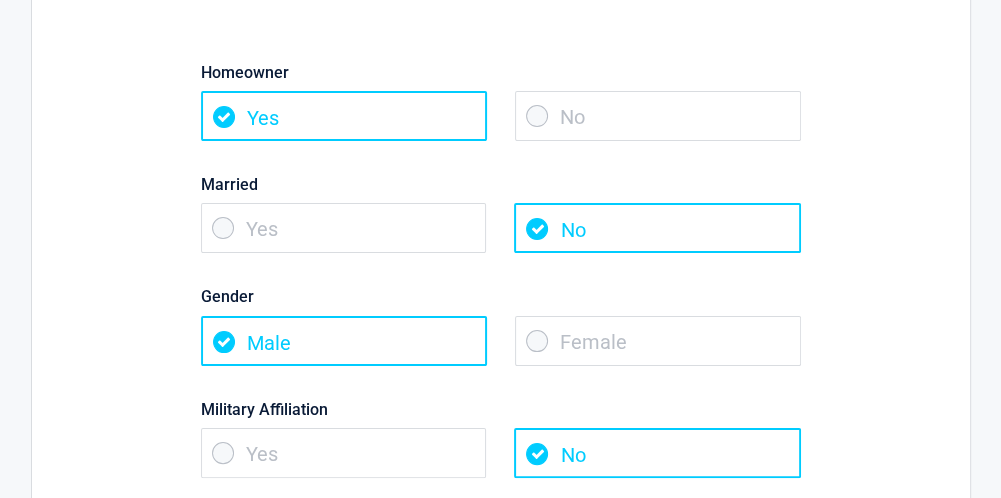 click on "Yes" at bounding box center (344, 453) 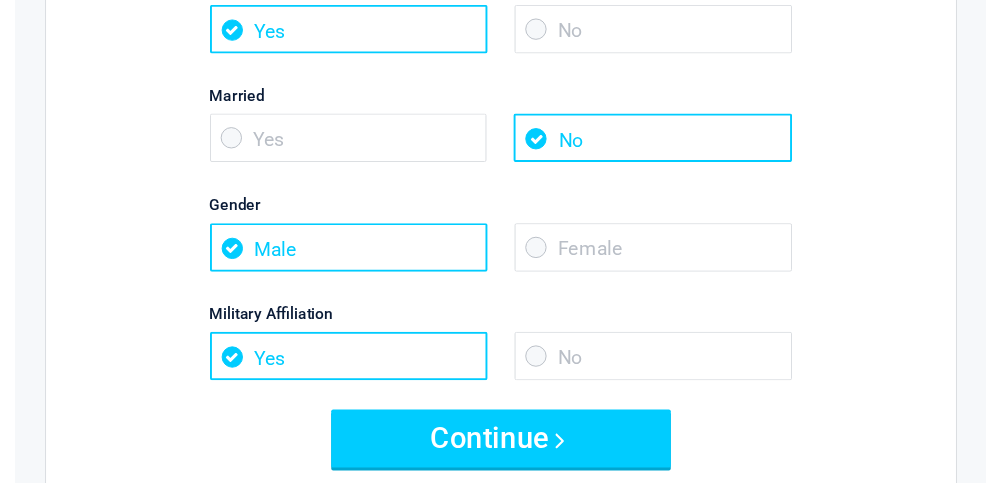 scroll, scrollTop: 279, scrollLeft: 0, axis: vertical 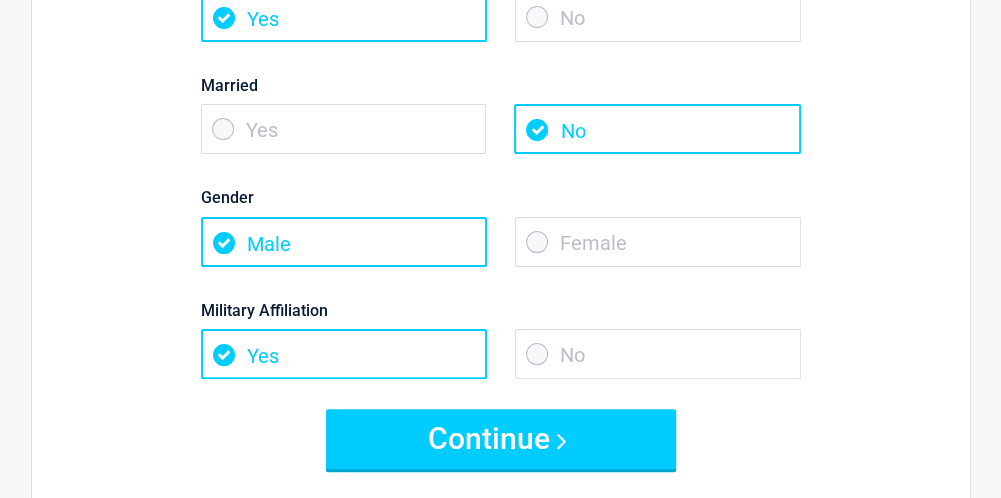 click on "No" at bounding box center (657, 129) 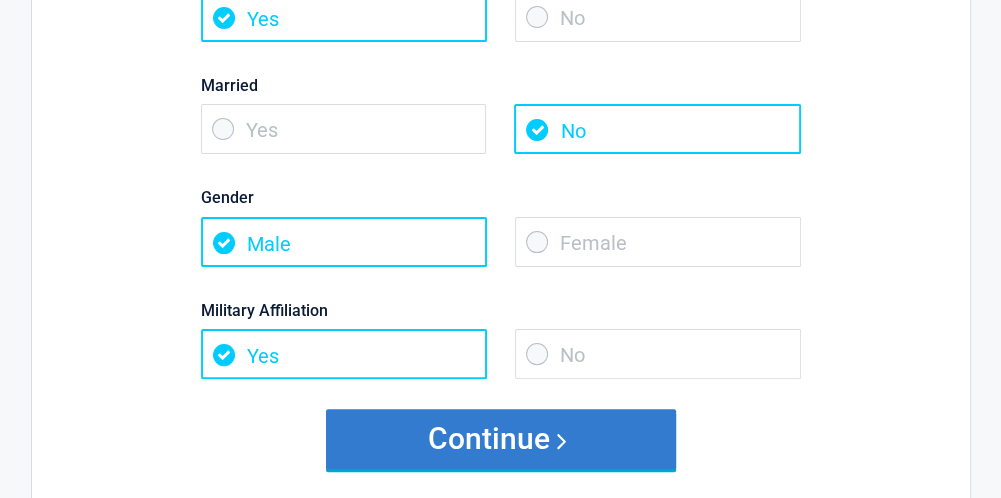 click on "Continue" at bounding box center [501, 439] 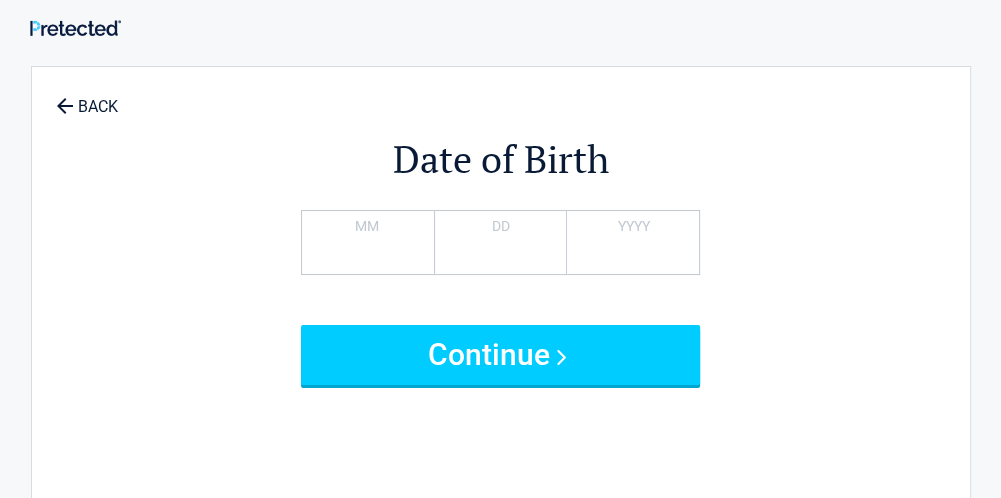 scroll, scrollTop: 0, scrollLeft: 0, axis: both 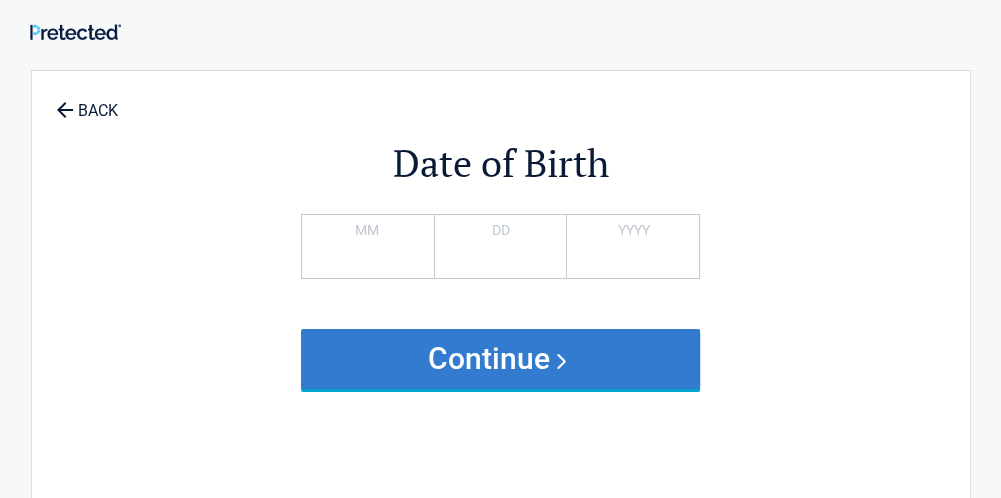 click on "Continue" at bounding box center (501, 359) 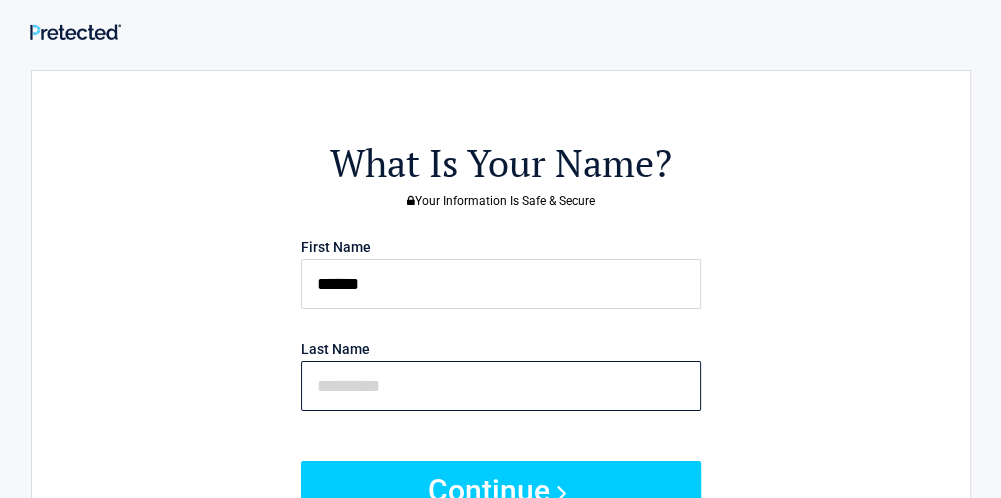 click at bounding box center (501, 386) 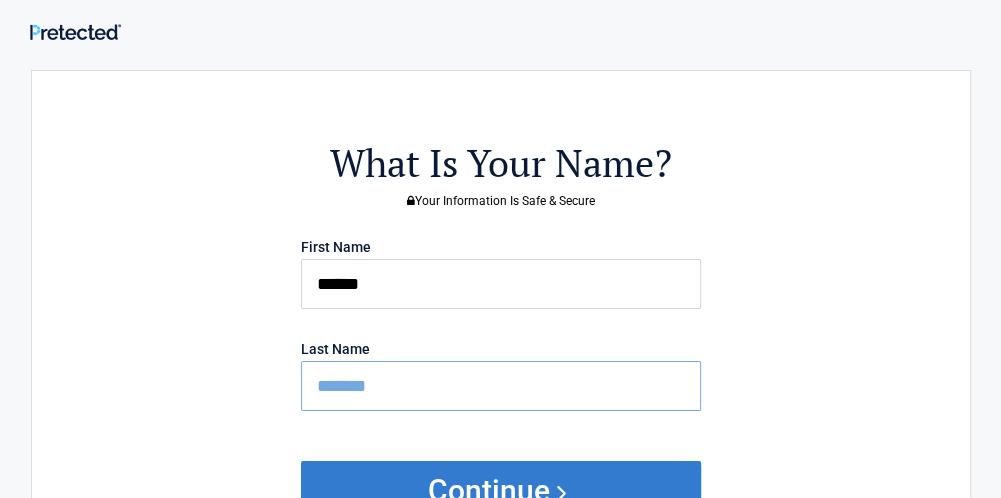 click on "Continue" at bounding box center [501, 491] 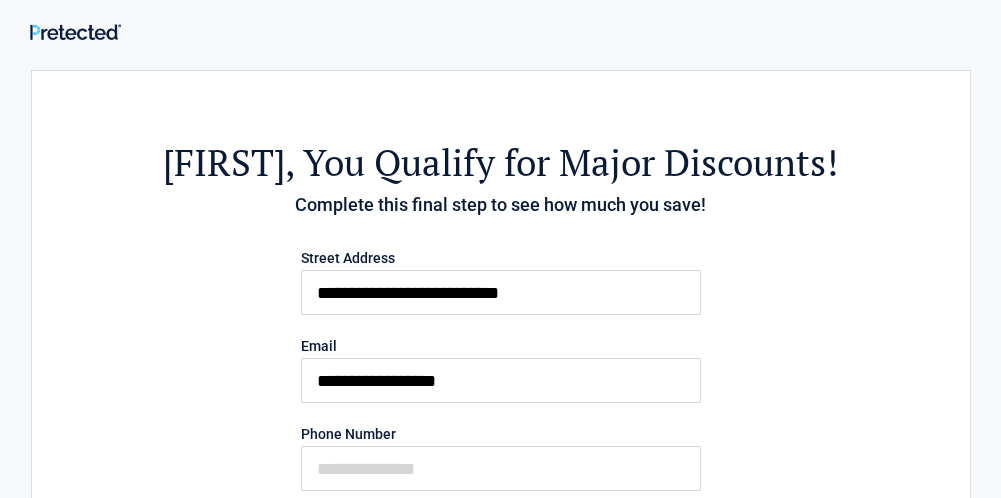 drag, startPoint x: 621, startPoint y: 403, endPoint x: 745, endPoint y: 351, distance: 134.46188 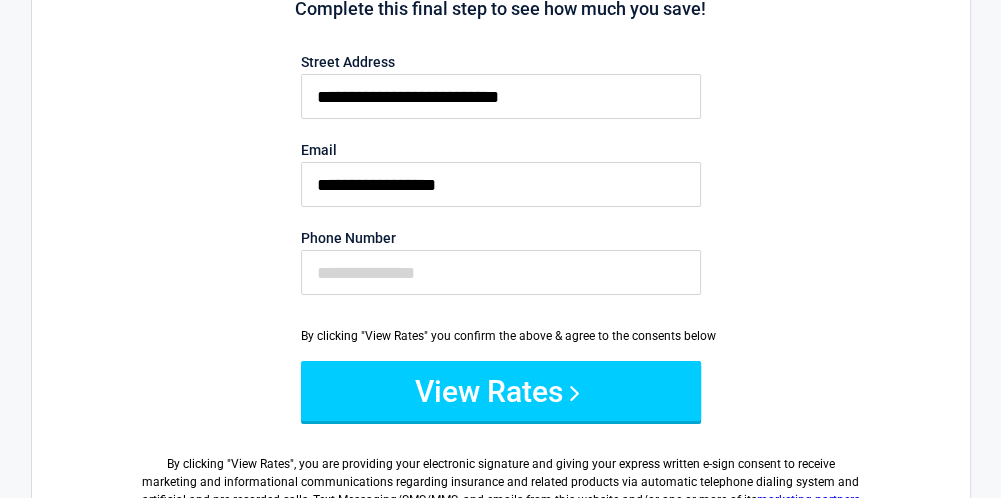 scroll, scrollTop: 200, scrollLeft: 0, axis: vertical 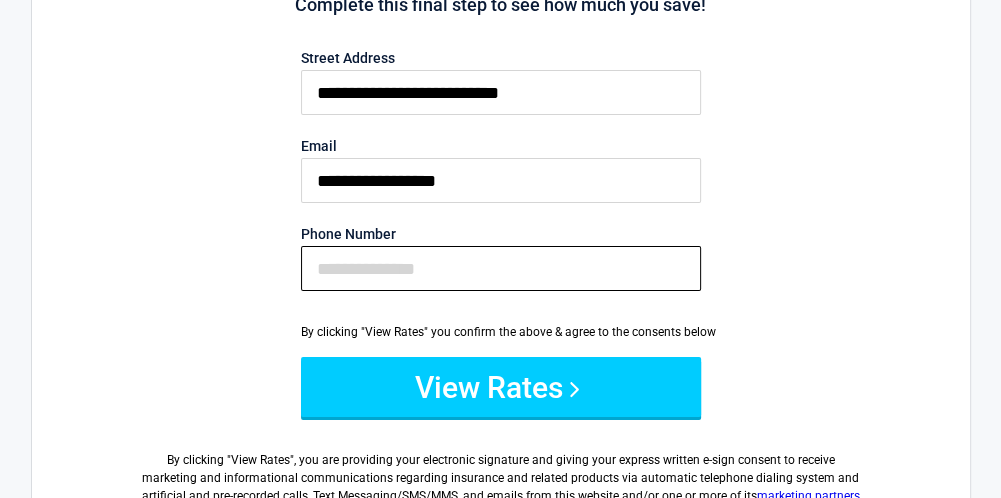 click on "Phone Number" at bounding box center [501, 268] 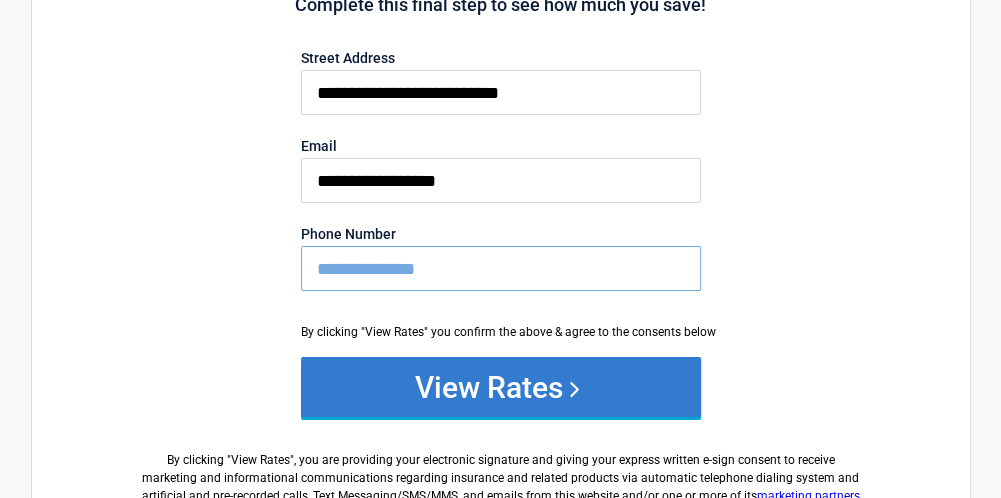click on "View Rates" at bounding box center (501, 387) 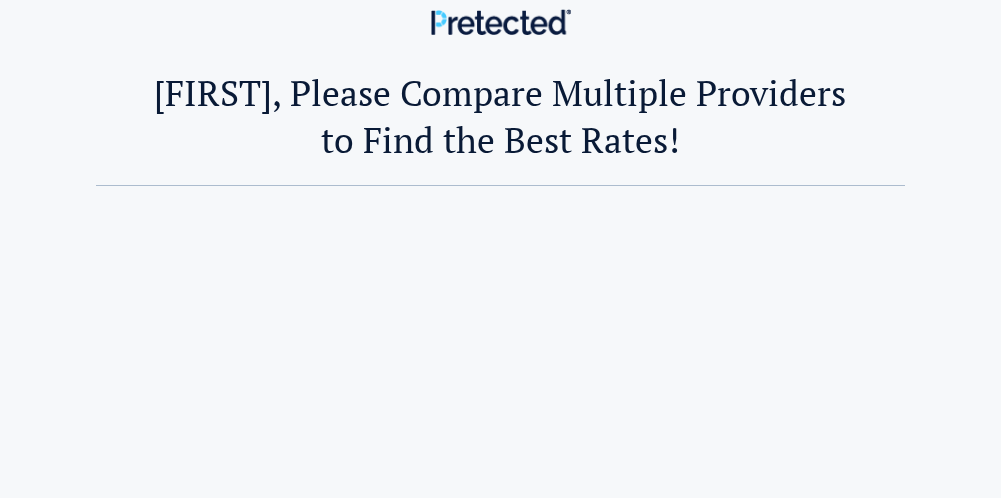 scroll, scrollTop: 0, scrollLeft: 0, axis: both 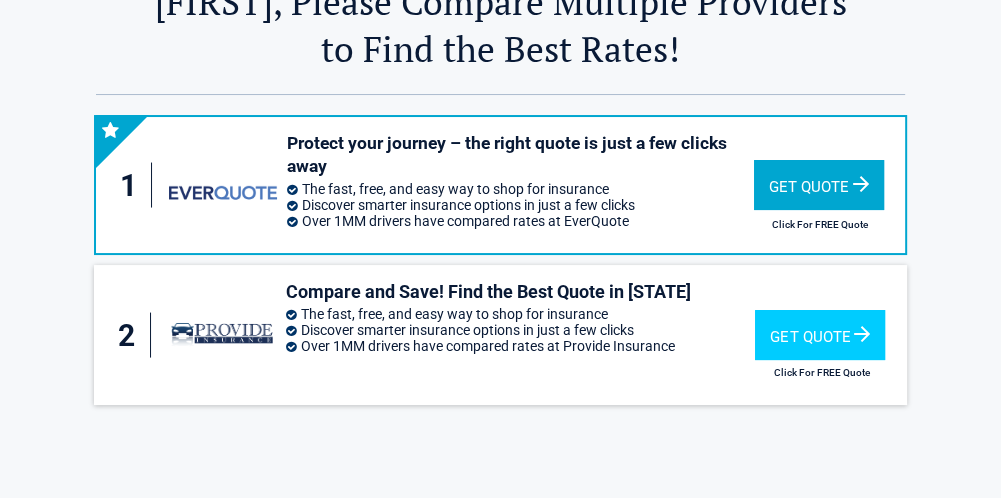 click on "Get Quote" at bounding box center (819, 185) 